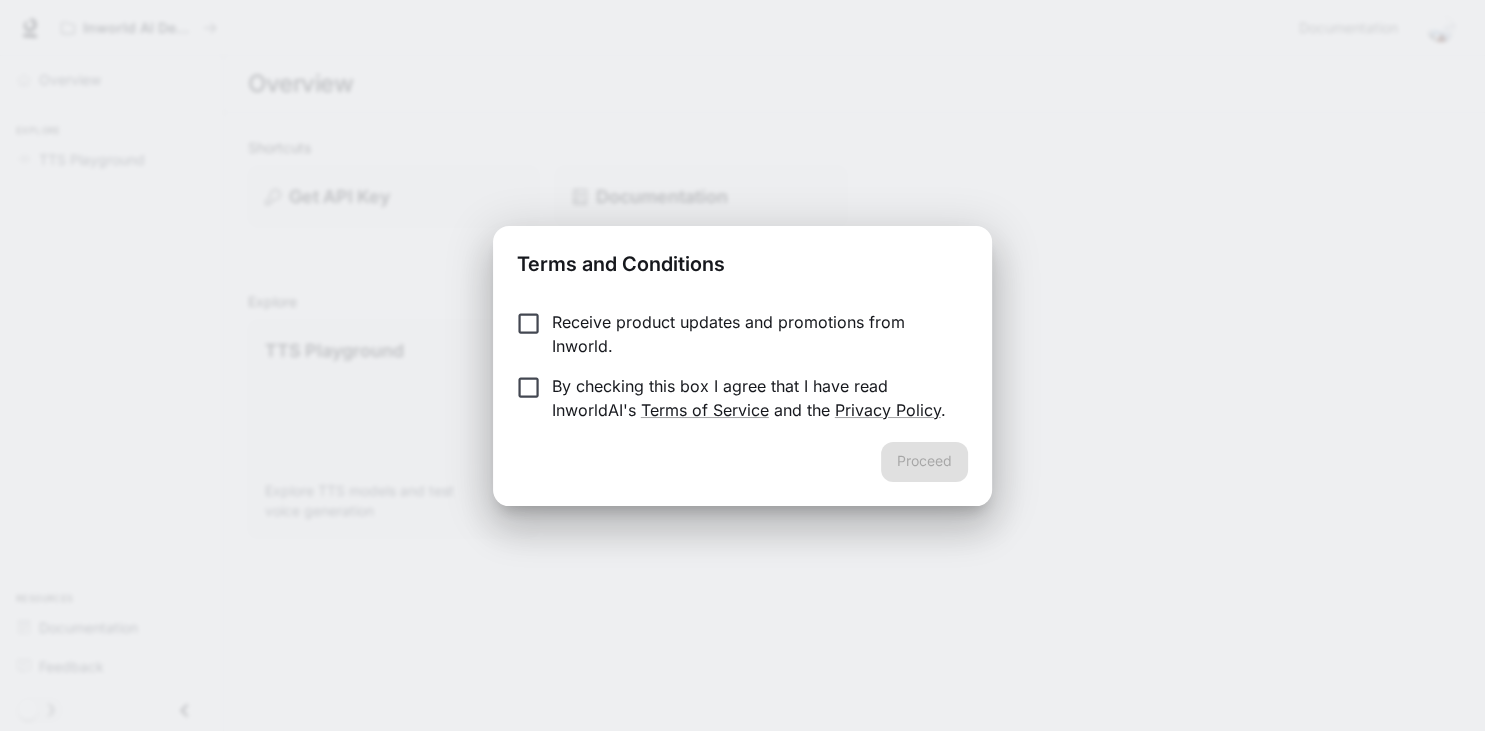 scroll, scrollTop: 0, scrollLeft: 0, axis: both 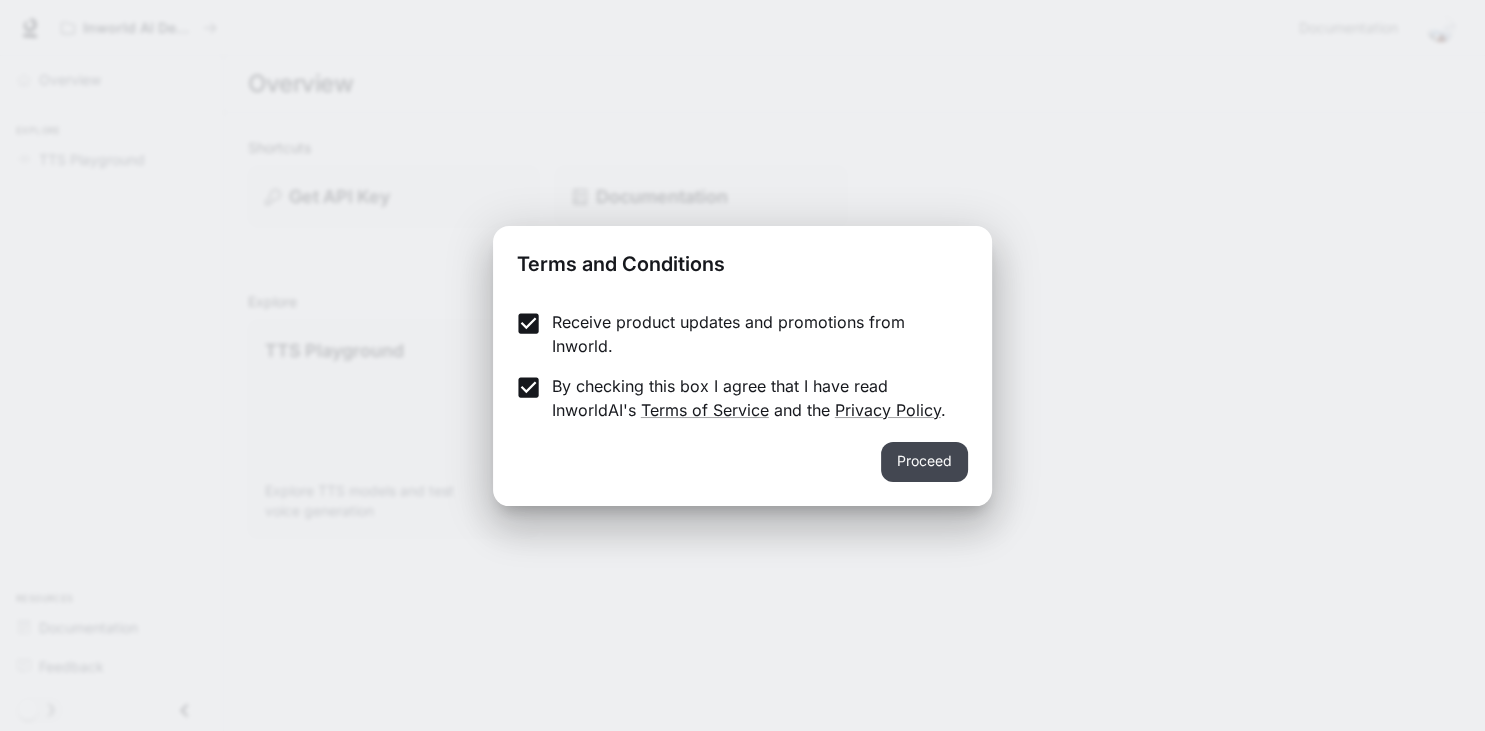 click on "Proceed" at bounding box center [924, 462] 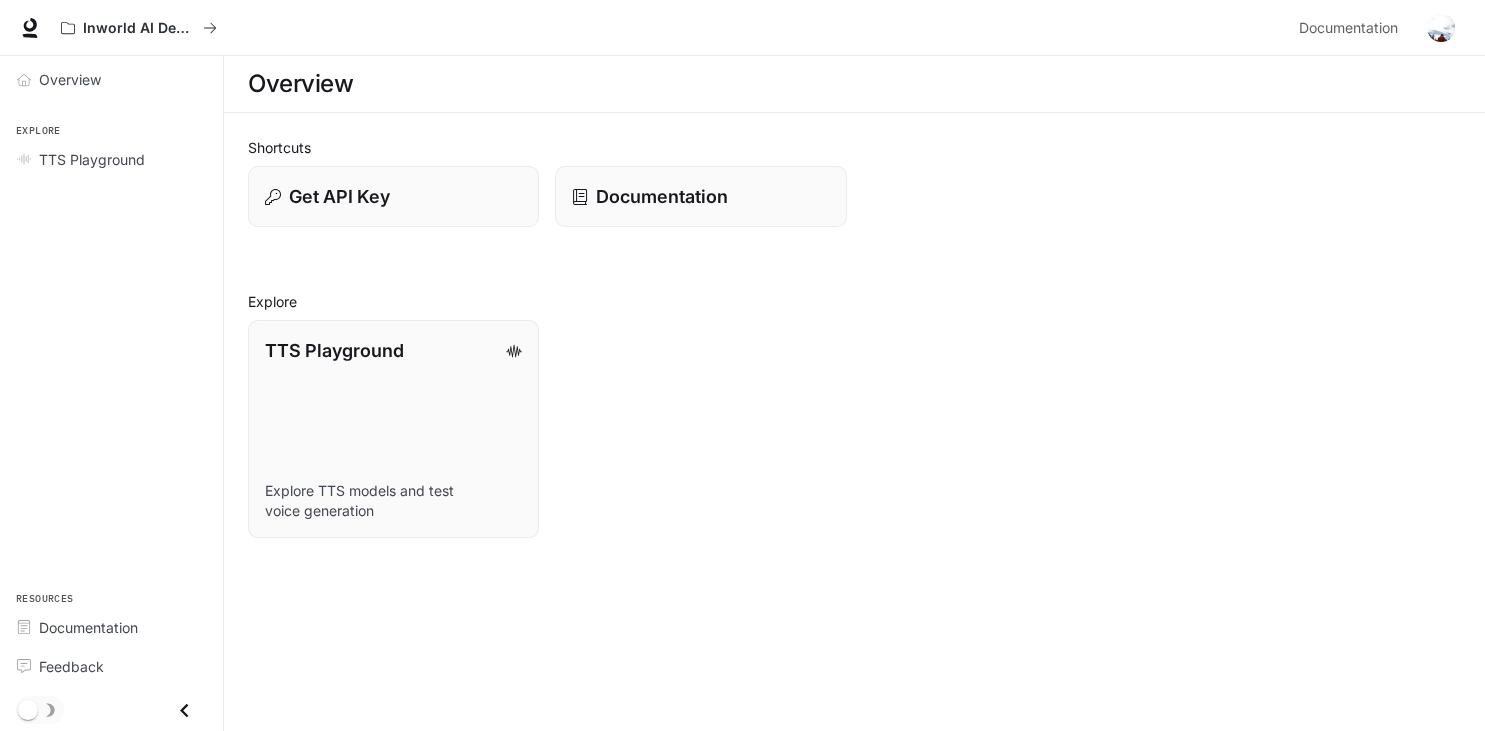 scroll, scrollTop: 0, scrollLeft: 0, axis: both 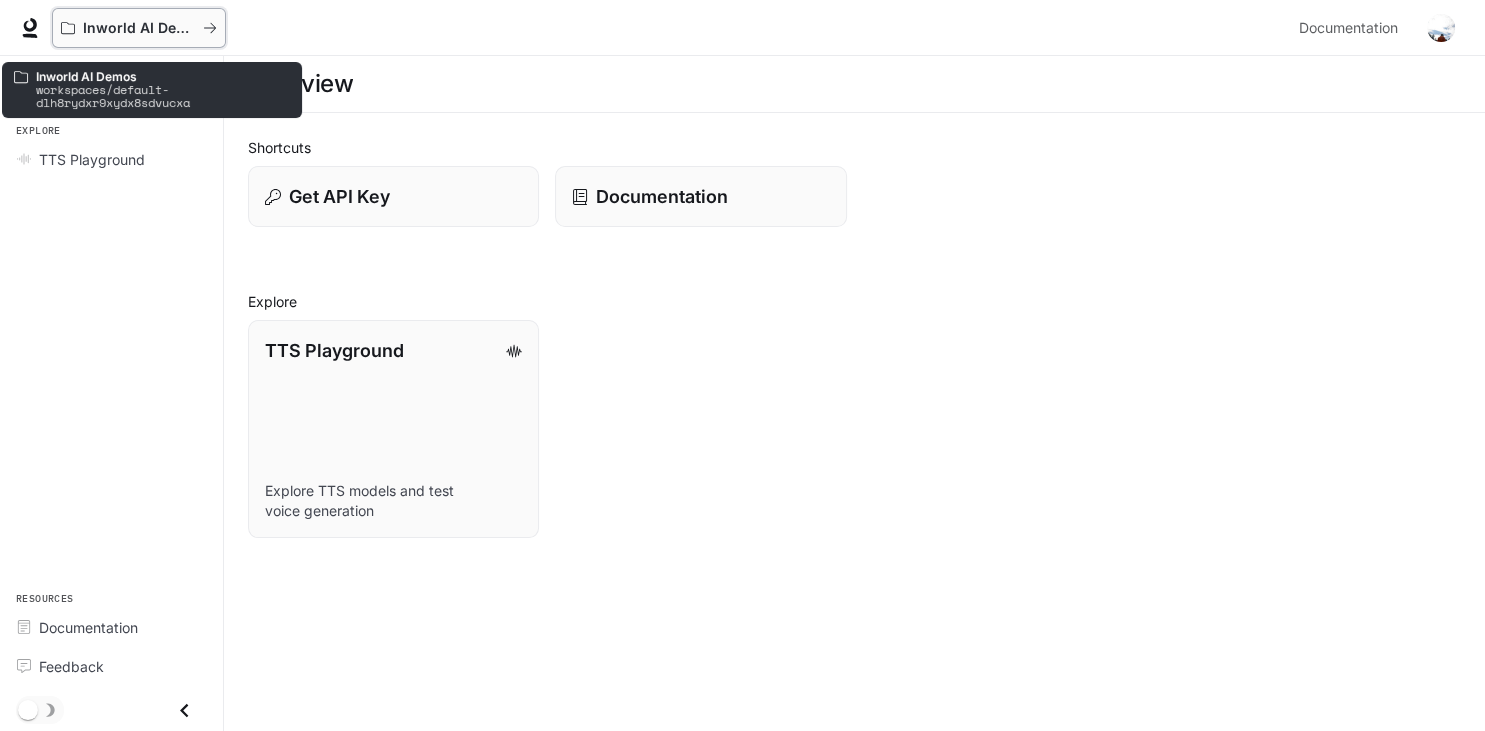 click on "Inworld AI Demos" at bounding box center [139, 28] 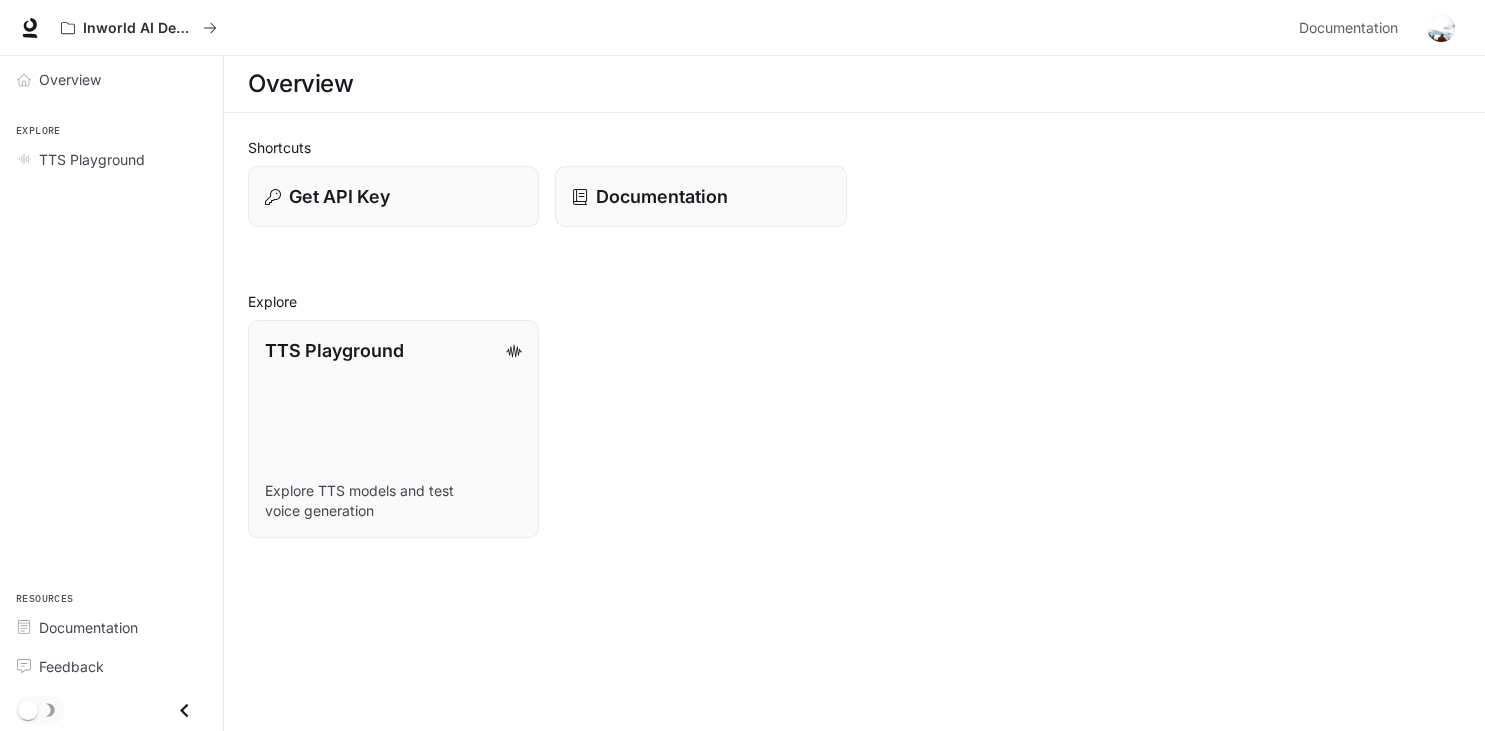 click at bounding box center (1441, 28) 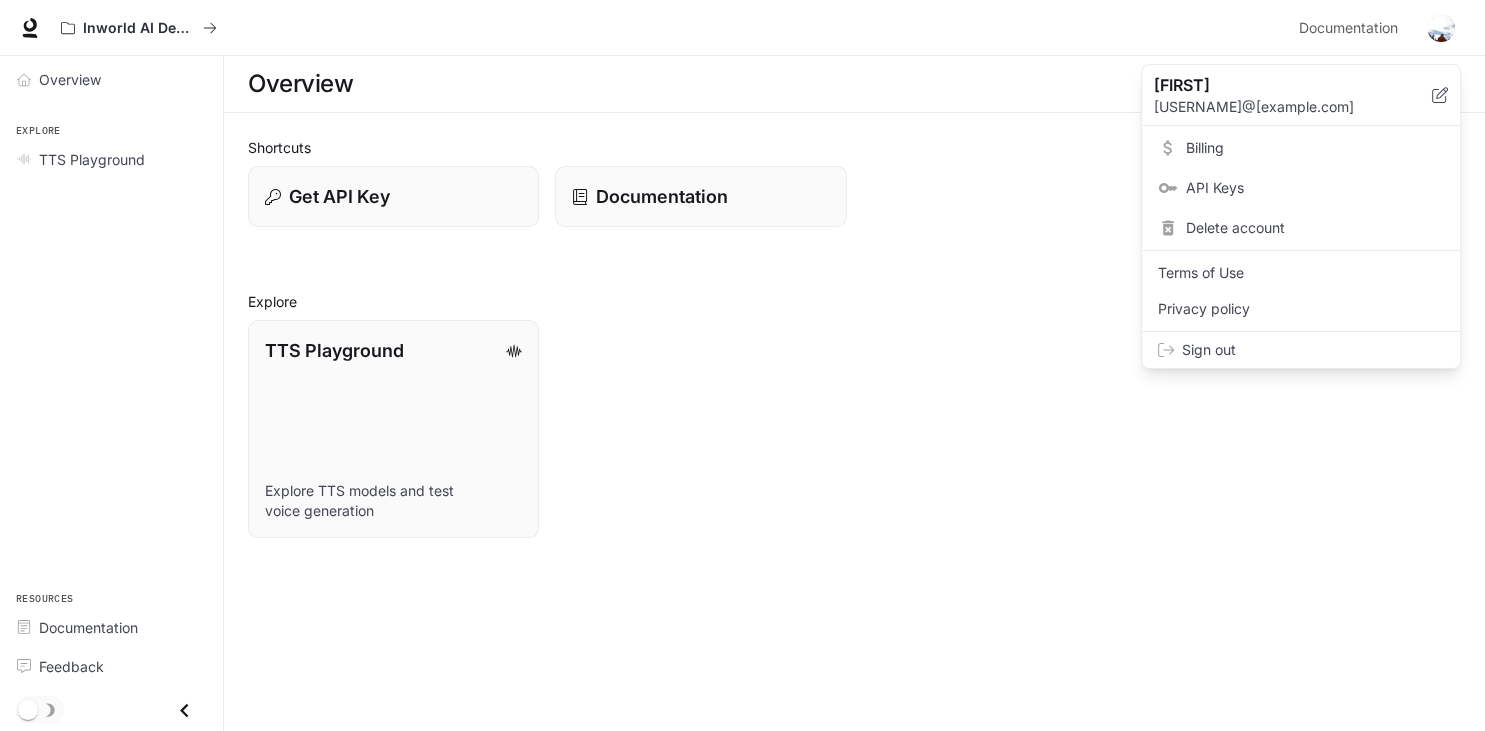 click at bounding box center (742, 365) 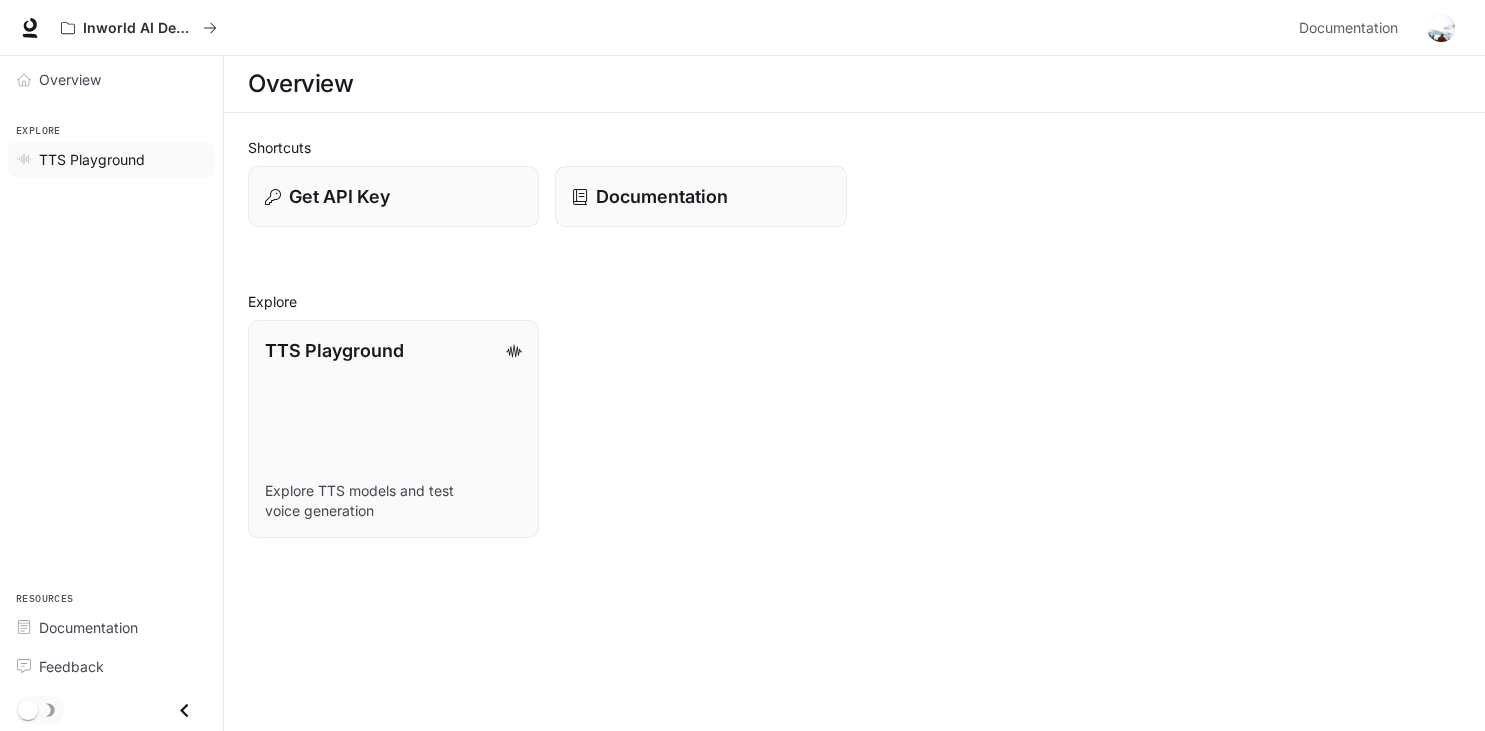 click on "TTS Playground" at bounding box center (92, 159) 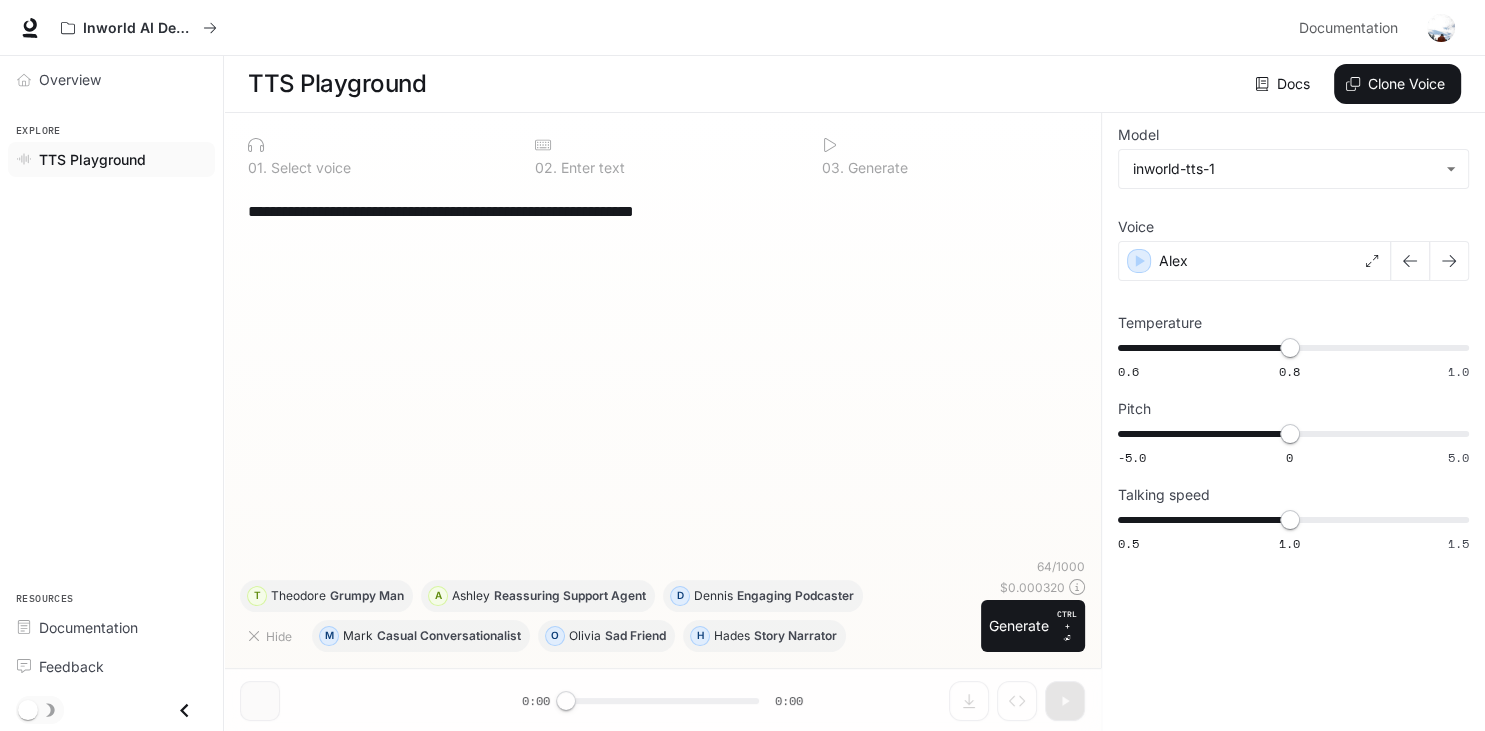 click on "**********" at bounding box center [662, 372] 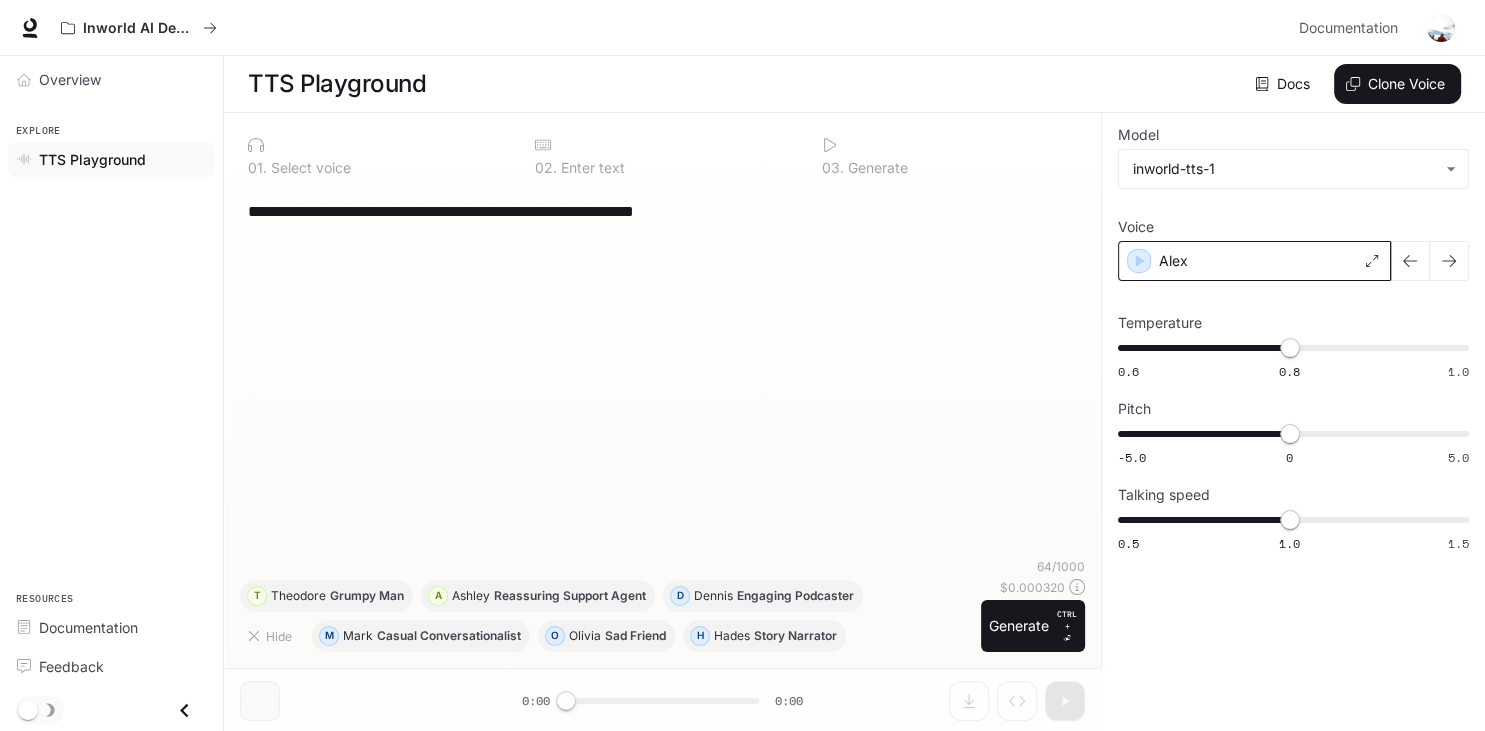 click on "Alex" at bounding box center (1254, 261) 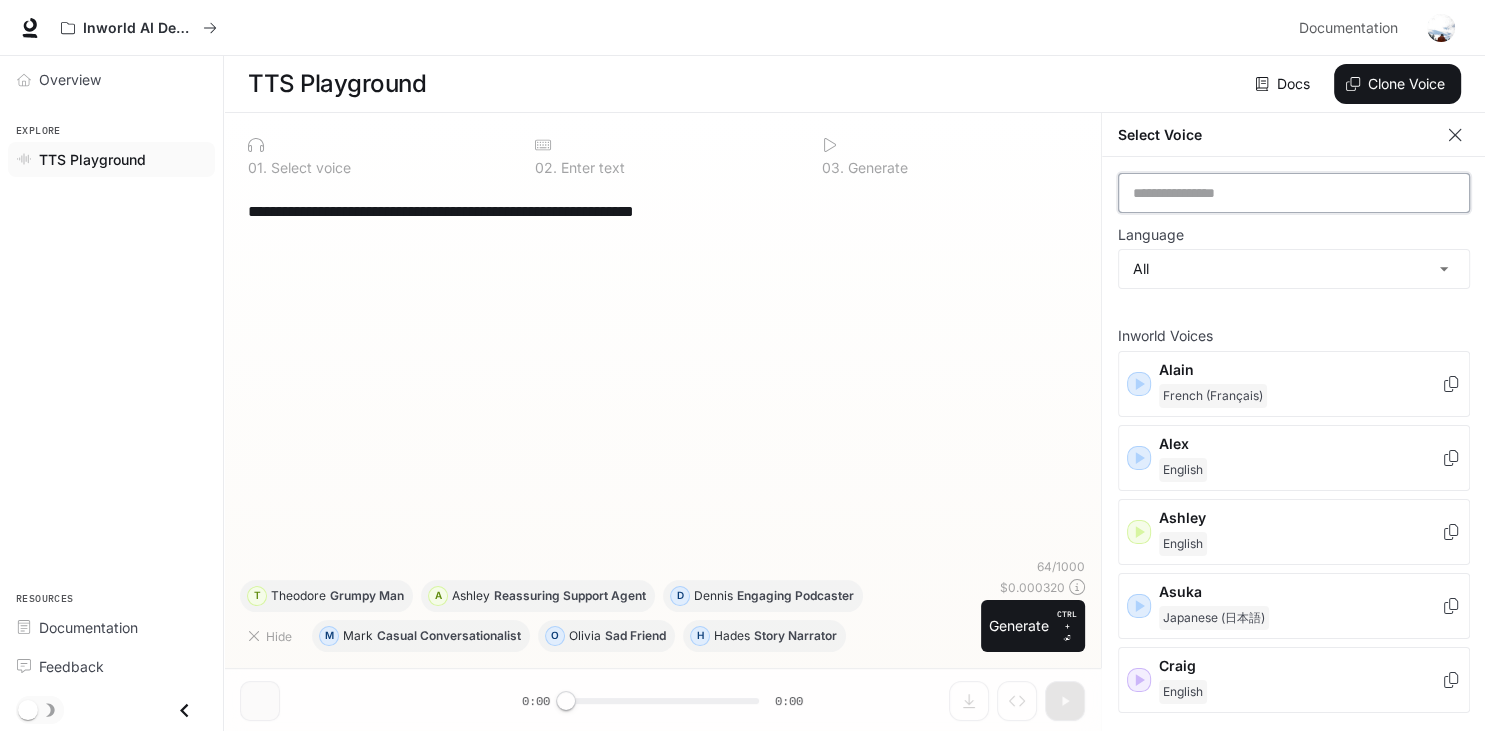 click at bounding box center (1294, 193) 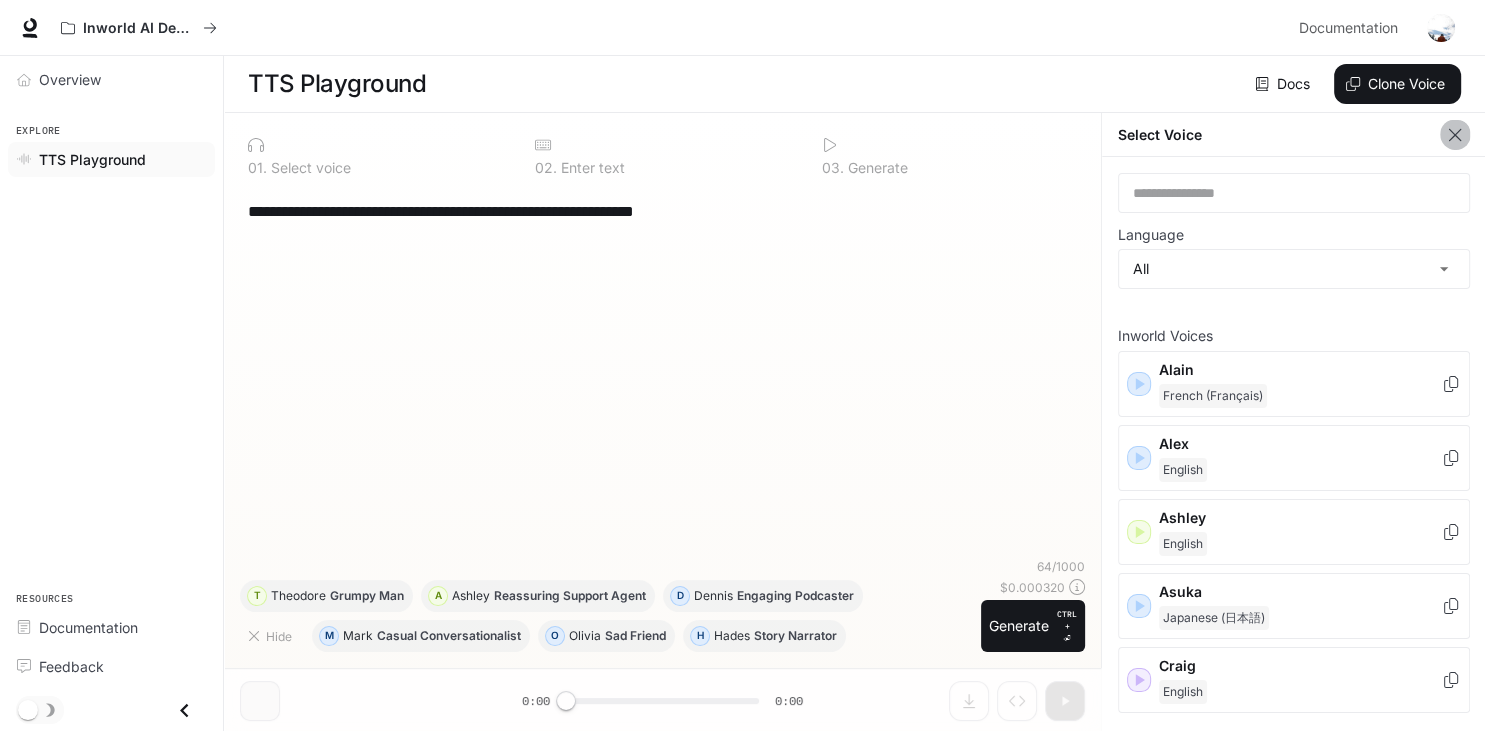 click 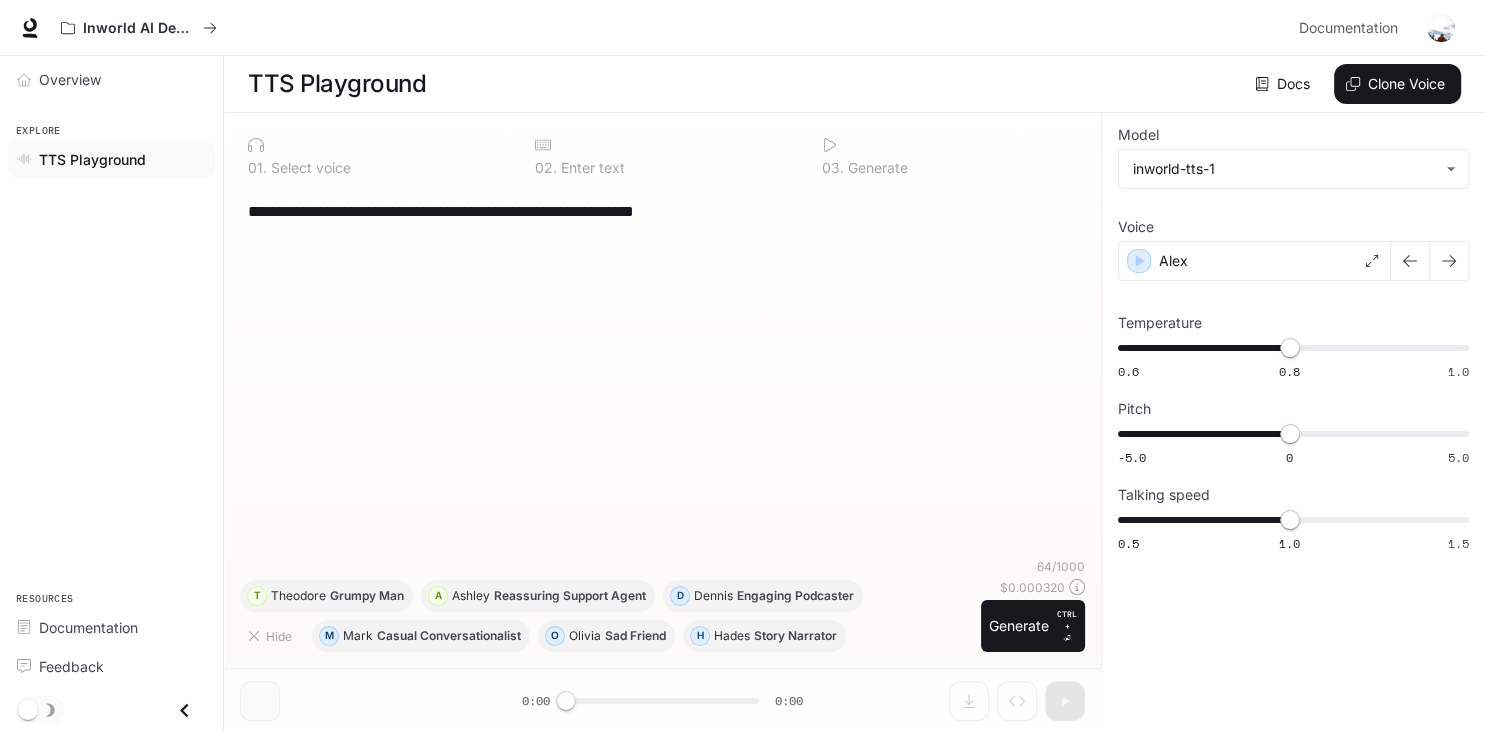 scroll, scrollTop: 0, scrollLeft: 0, axis: both 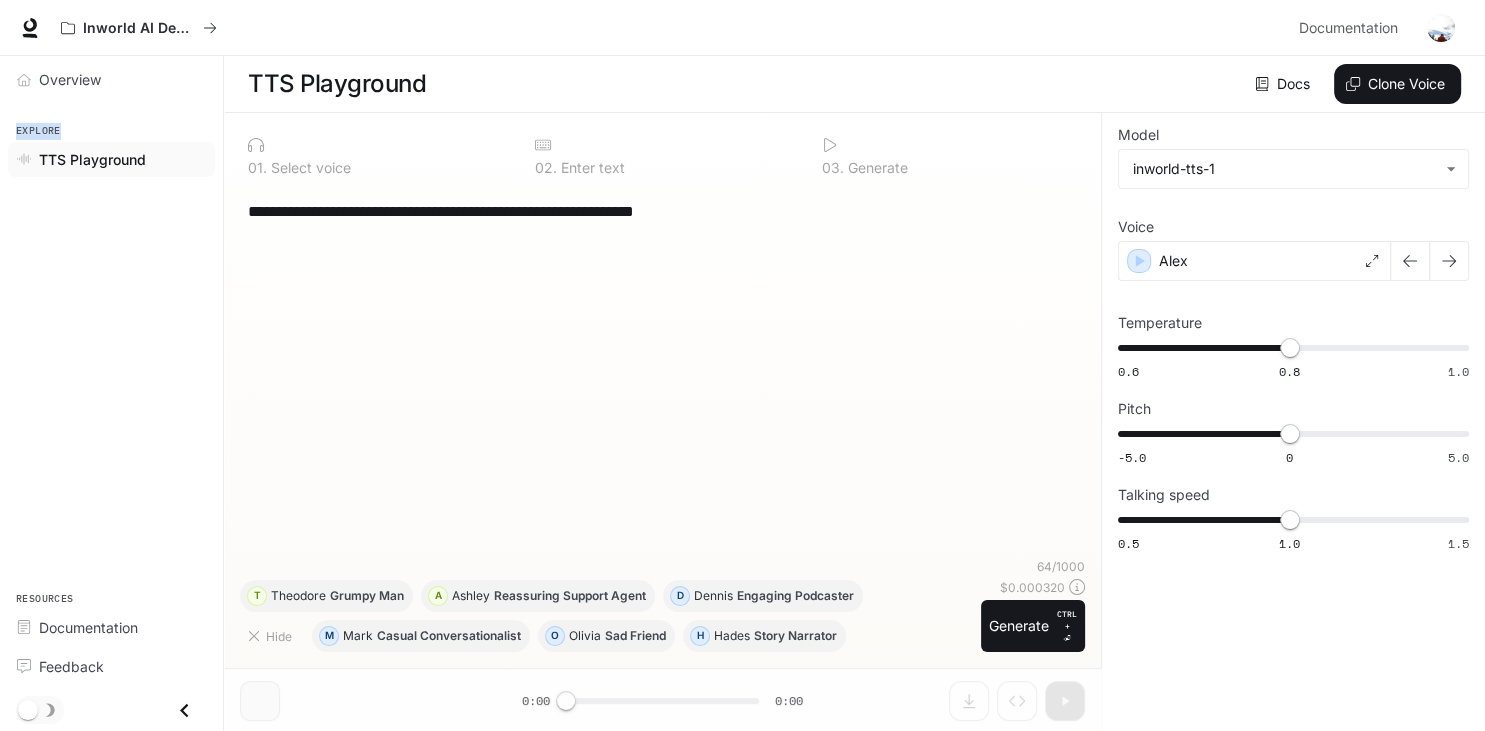 drag, startPoint x: 422, startPoint y: 87, endPoint x: 223, endPoint y: 90, distance: 199.02261 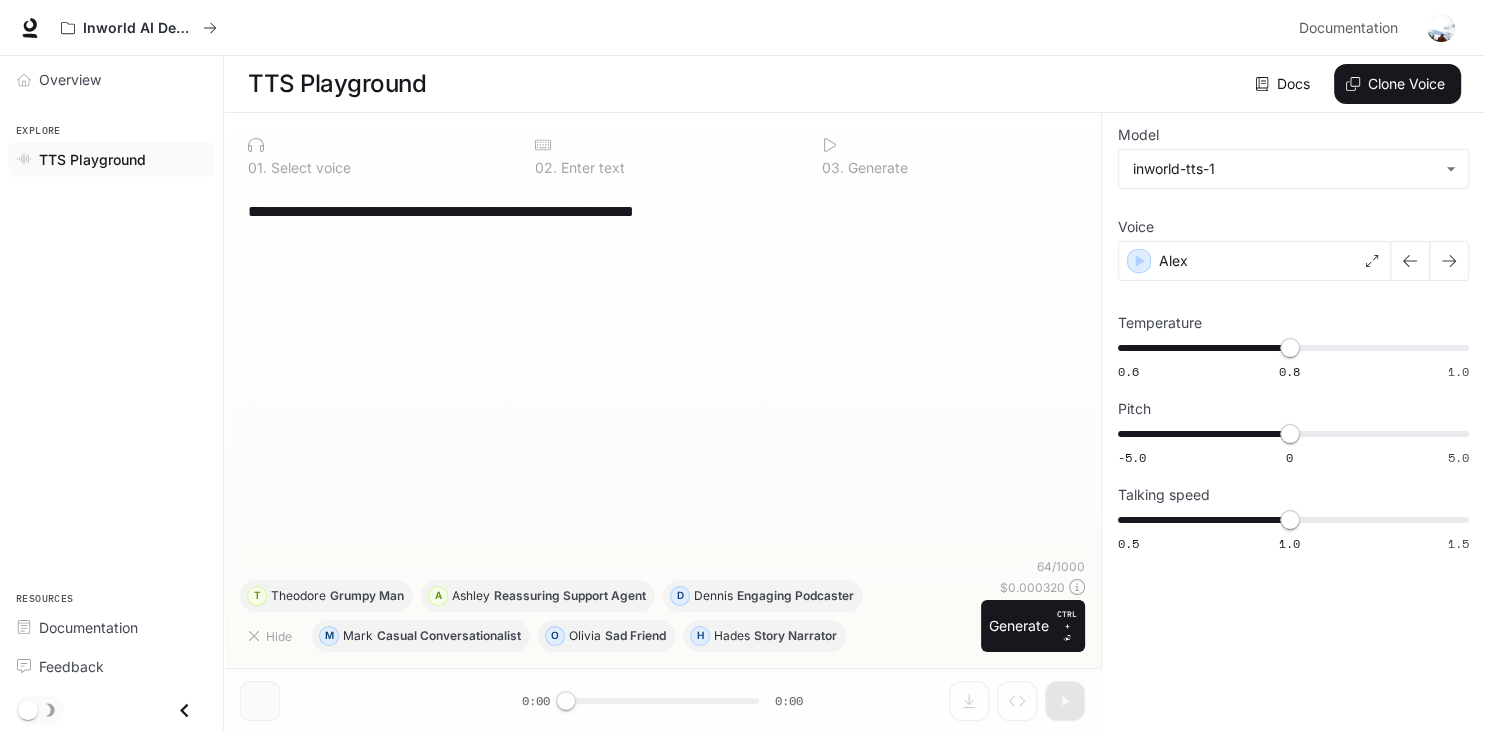 click on "Docs Voices Clone Voice" at bounding box center (947, 84) 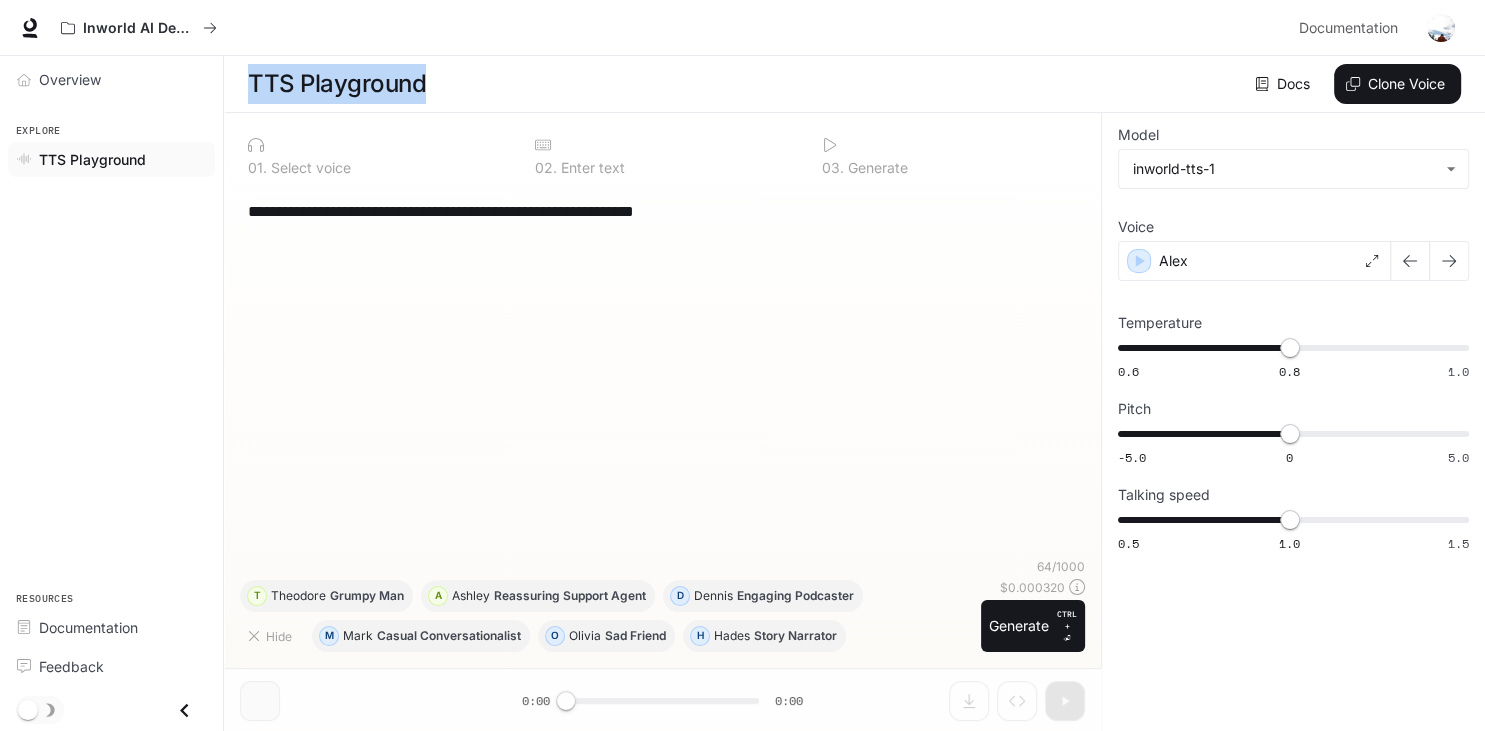drag, startPoint x: 422, startPoint y: 80, endPoint x: 239, endPoint y: 103, distance: 184.4397 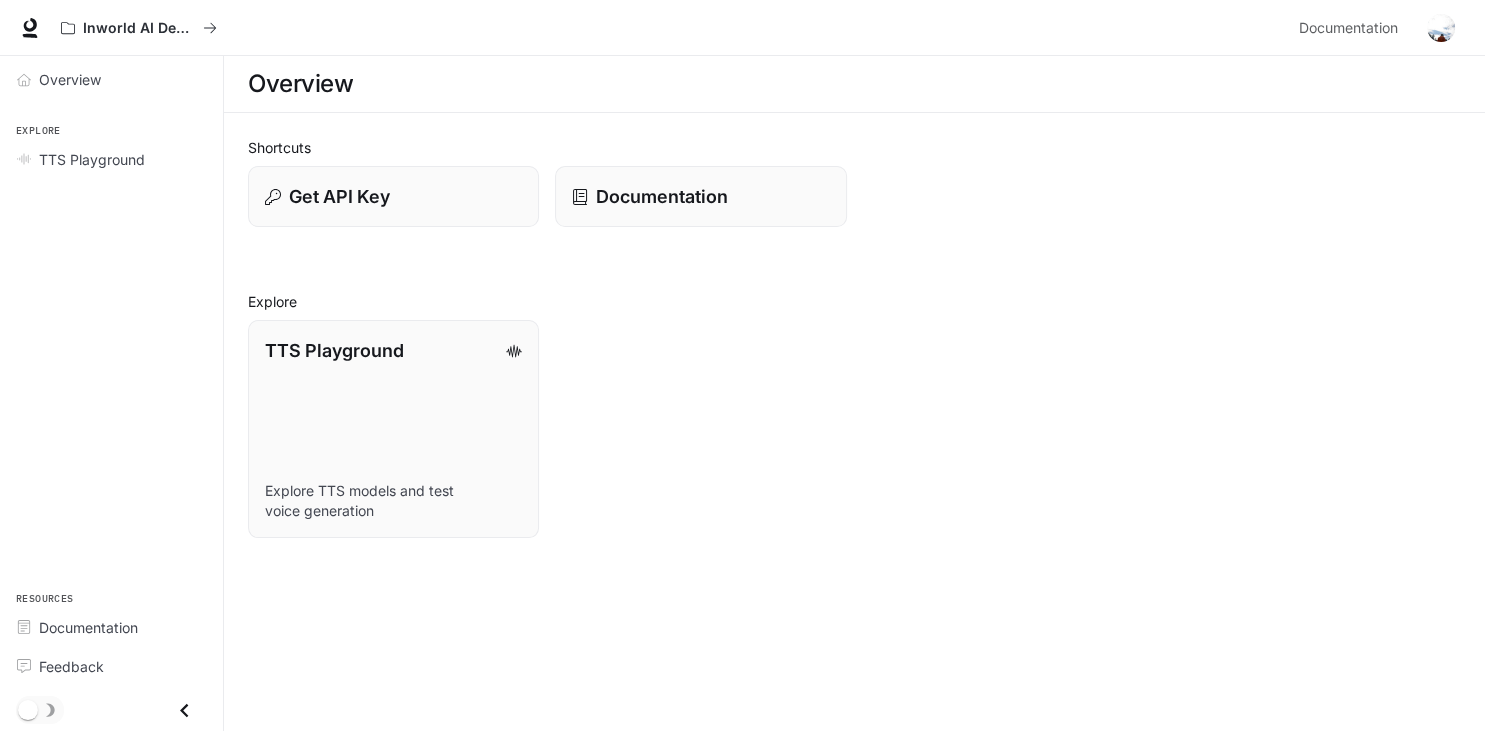 scroll, scrollTop: 0, scrollLeft: 0, axis: both 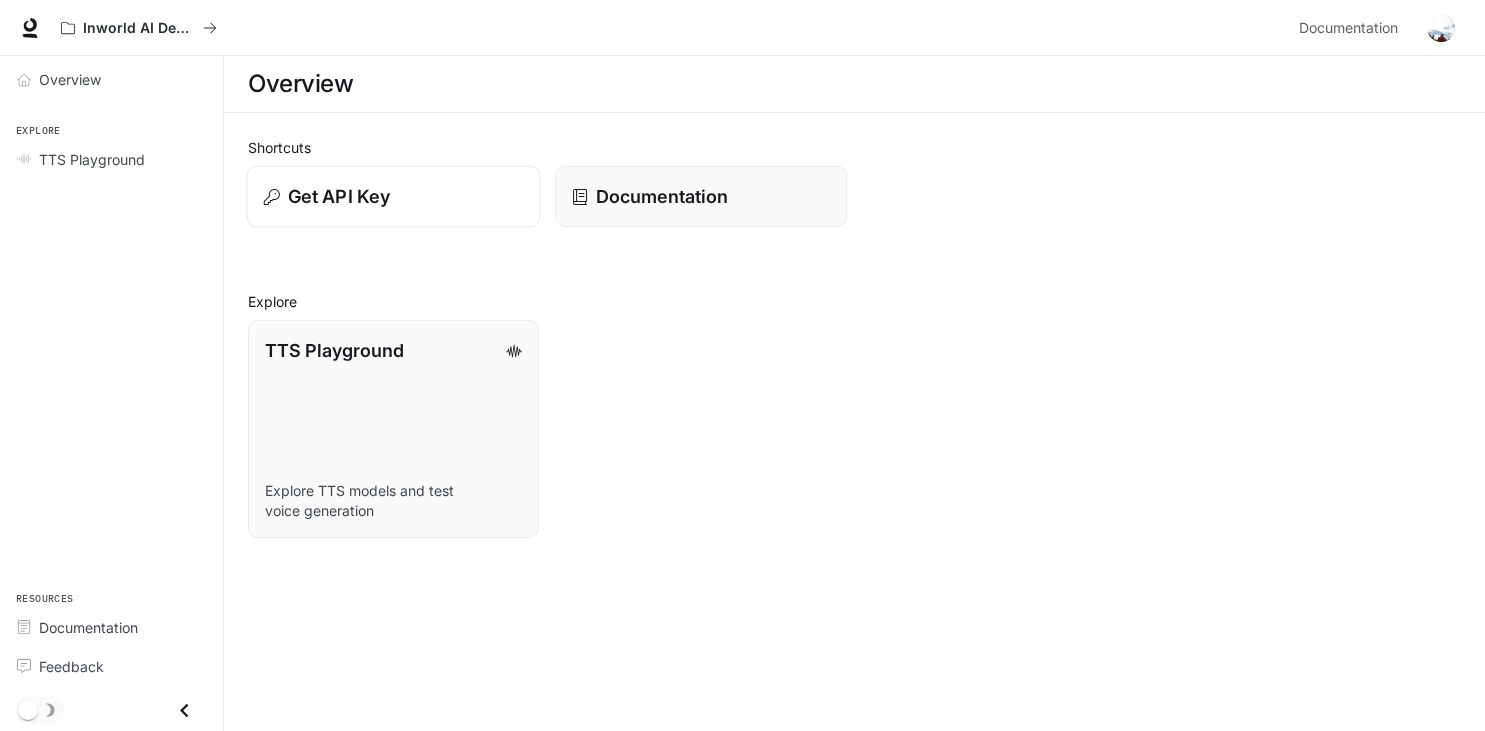 click on "Get API Key" at bounding box center (339, 196) 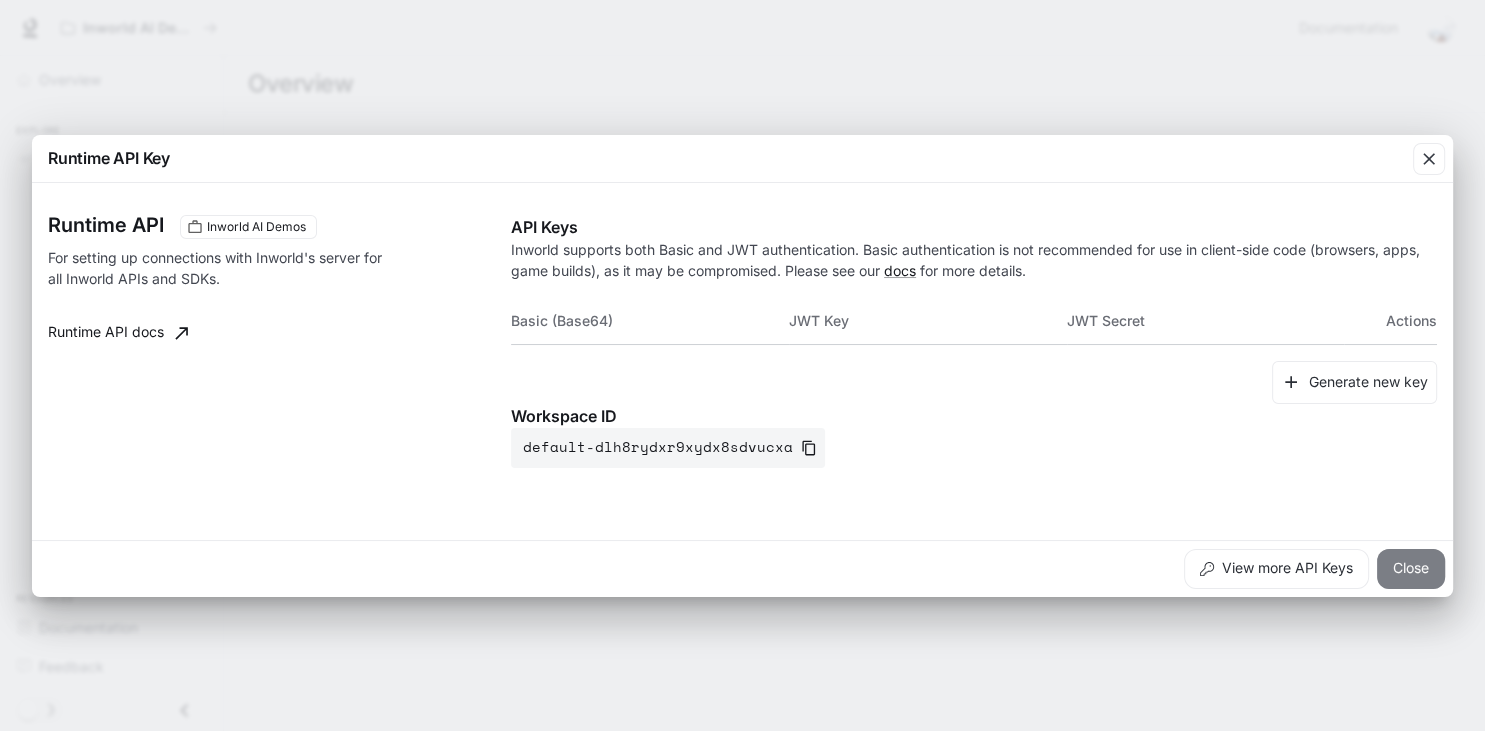 click on "Close" at bounding box center (1411, 569) 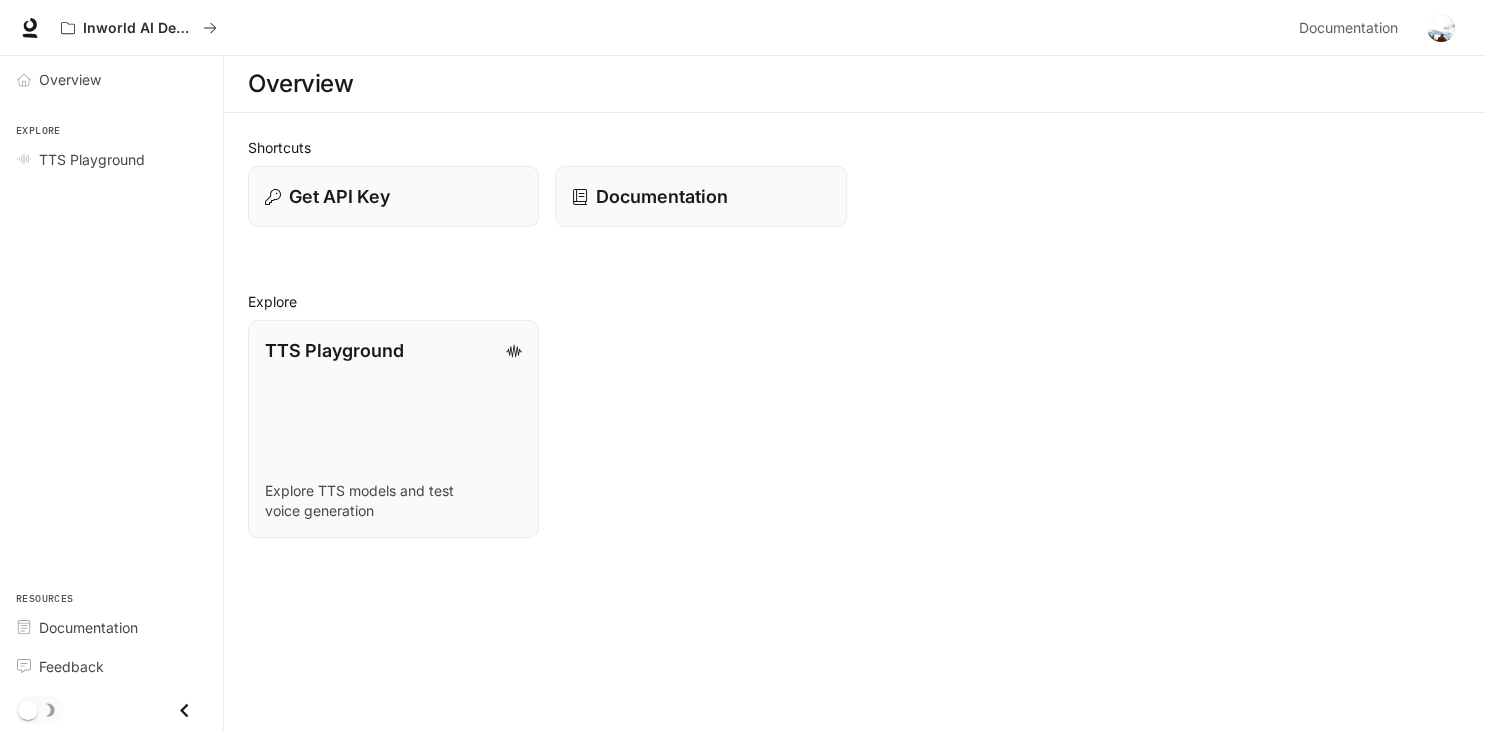 scroll, scrollTop: 0, scrollLeft: 0, axis: both 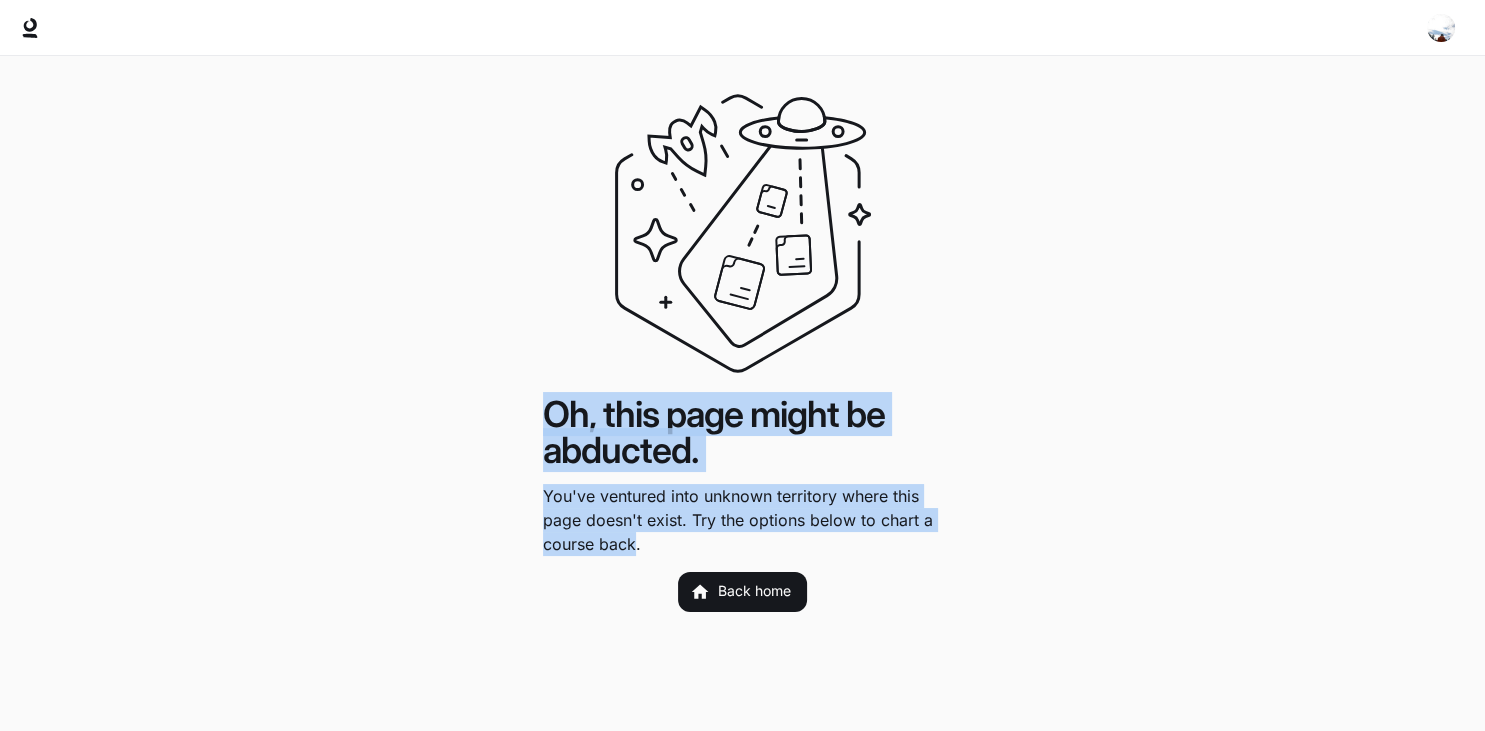 drag, startPoint x: 634, startPoint y: 548, endPoint x: 538, endPoint y: 408, distance: 169.75276 